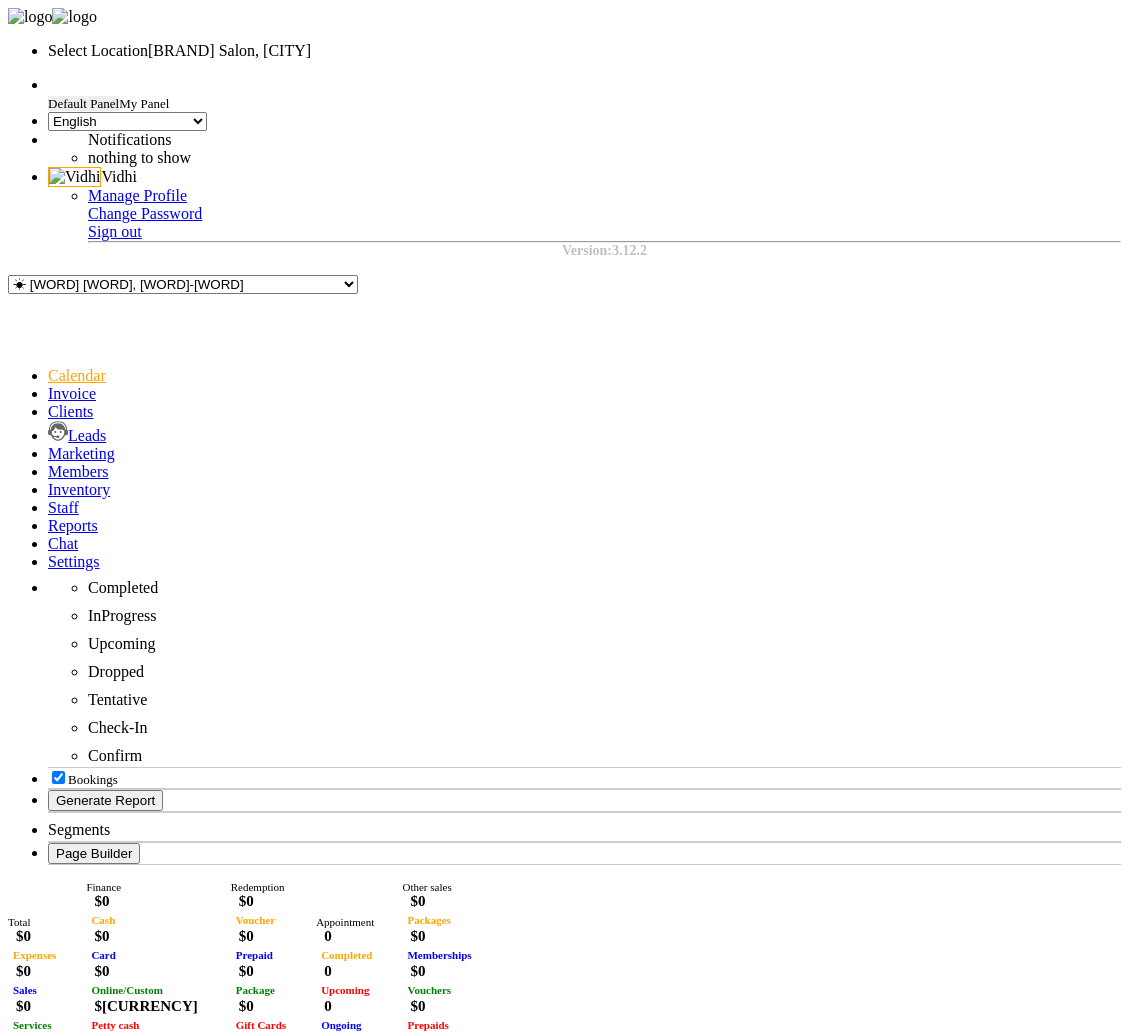 scroll, scrollTop: 0, scrollLeft: 0, axis: both 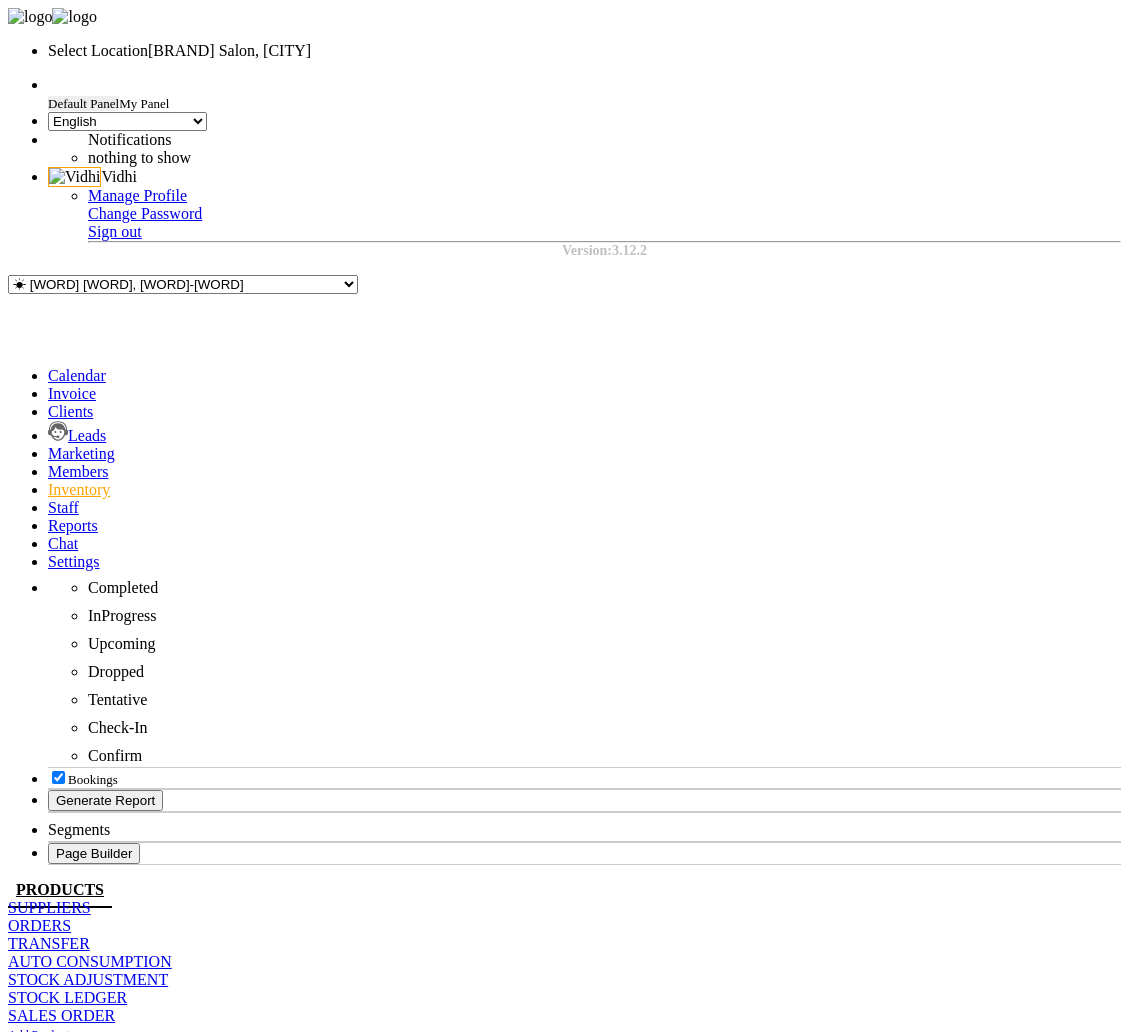 click on "Foxtale Overnight Glow Mask" at bounding box center [96, 1235] 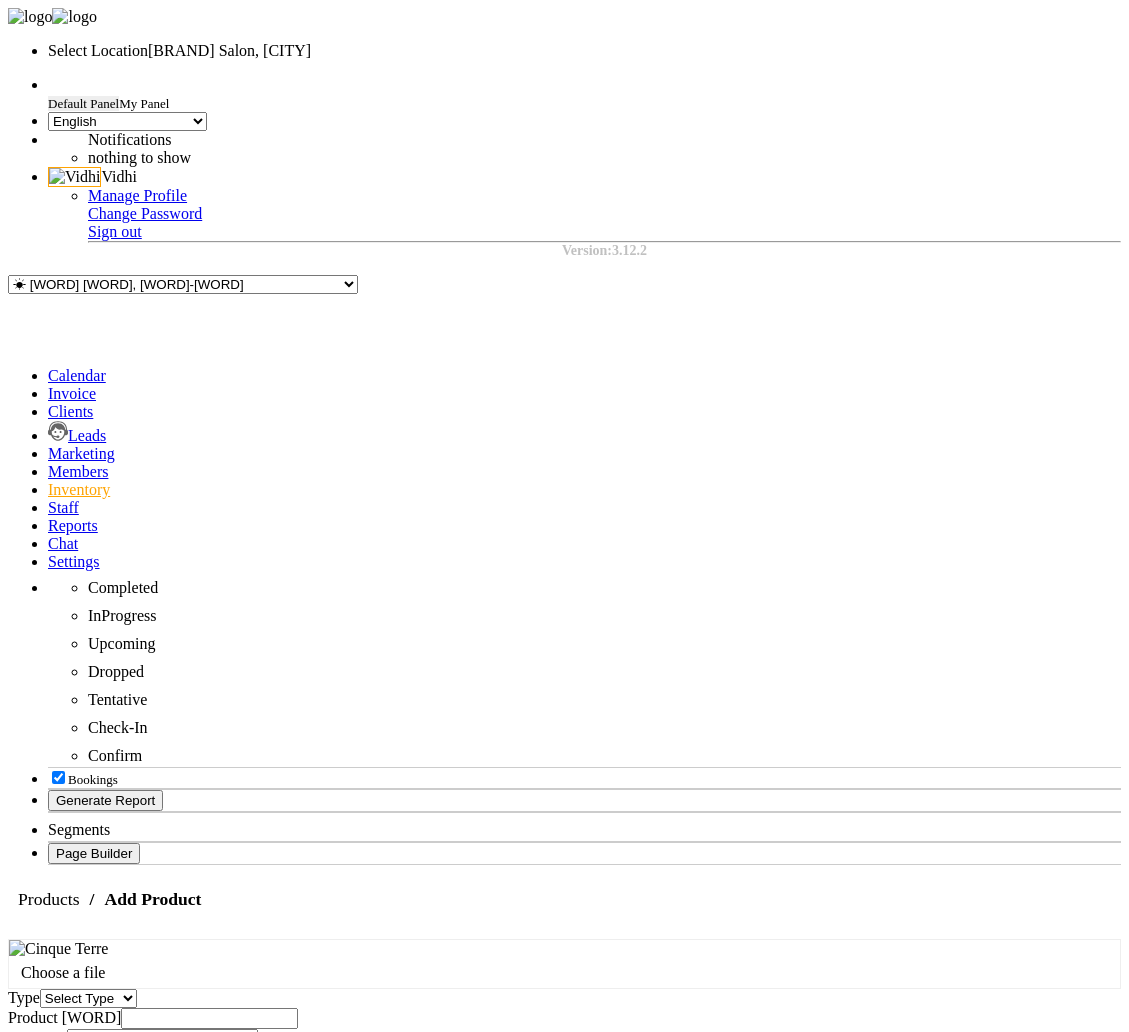 click on "Select Type Both Retail Consumable" at bounding box center [88, 998] 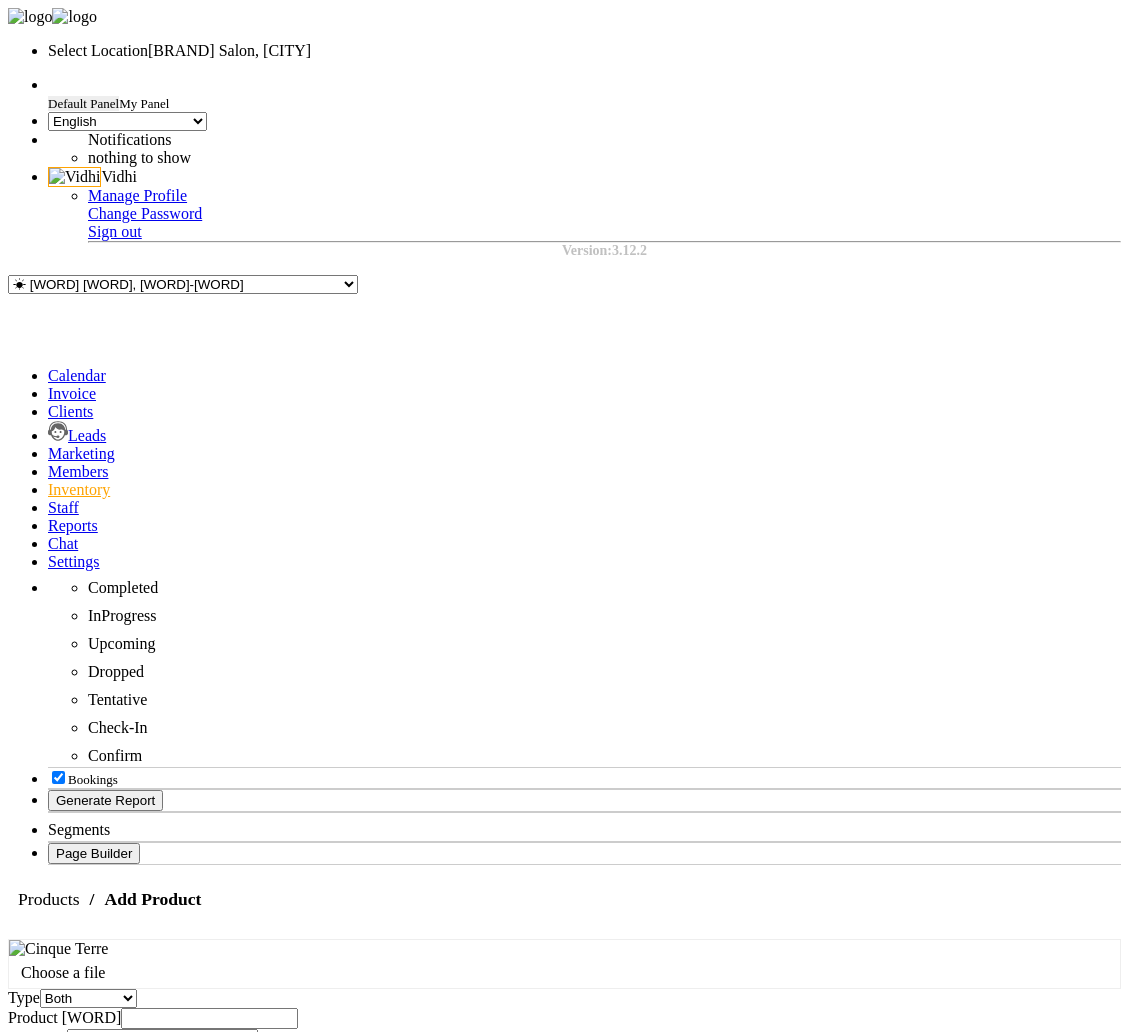 click on "Category Select Makeup salon hair cat salon hair cat salon new Test Cat 2 Test Cat 3 Appliances salon skin cat Test Cat 4 Other Personal Care Skin Hair salon make salon hair cat Drag Test salon hair cat salon makeup test 1 test2,test3 test 2 test 3 test 4 test 6 prodyct2 abc1 abc2 abc 3 test p 1 test2 p 2 test p 3 test p4 test p 5 test p 6 test p6 Abc2 Product H 2 Product H 3 Product H 5 Product H 7 Product H 8 Product H 9 Product H 10 Product H 4 Product H 8 testing p1 Product H 7 Product H 5 testing p2 Product H 1 Product H 2 Product H 10 Product H 4 Product H 6 Product A1 Product H 8 Product A2 Product H 9 Product A3 Product A4 Product A5 Product A6 Product B1 Product A7 Product B2 Product B3 Product A8 Product A9 Product B4 Product A10 Product B5 Product B6 product c1 Product B7 Product C3 Product C4 Product C5 Product B8 Product B9 Product C6 Product B10 Product C7 Product D3 Product D4 Product C8 abd a1 1bc a2 Product C9 abc12 Product C10 Product E1 Product E2 Product E3 Product E4 Product E5 Xyz Product E6 Xya" at bounding box center [564, 998] 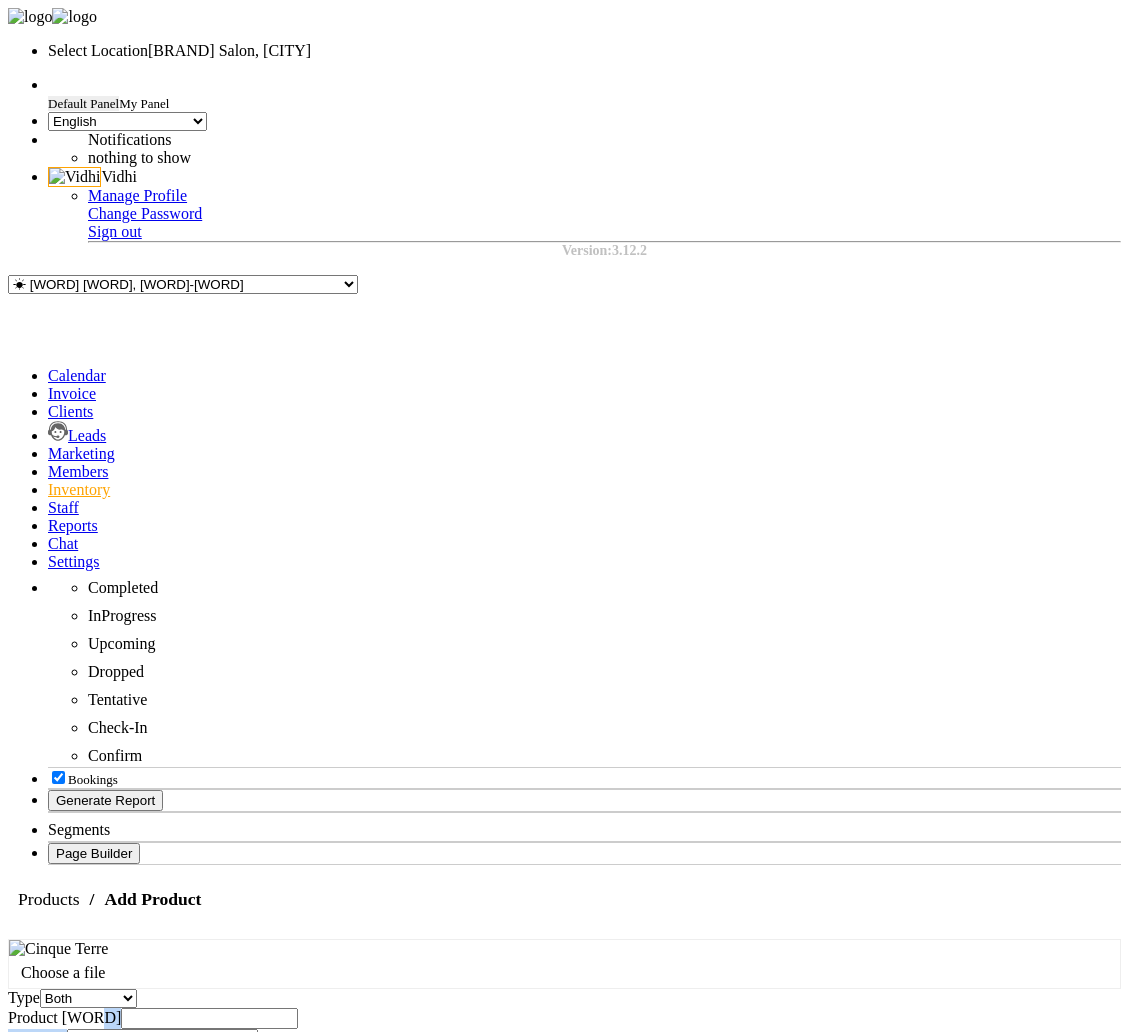 click at bounding box center [209, 1018] 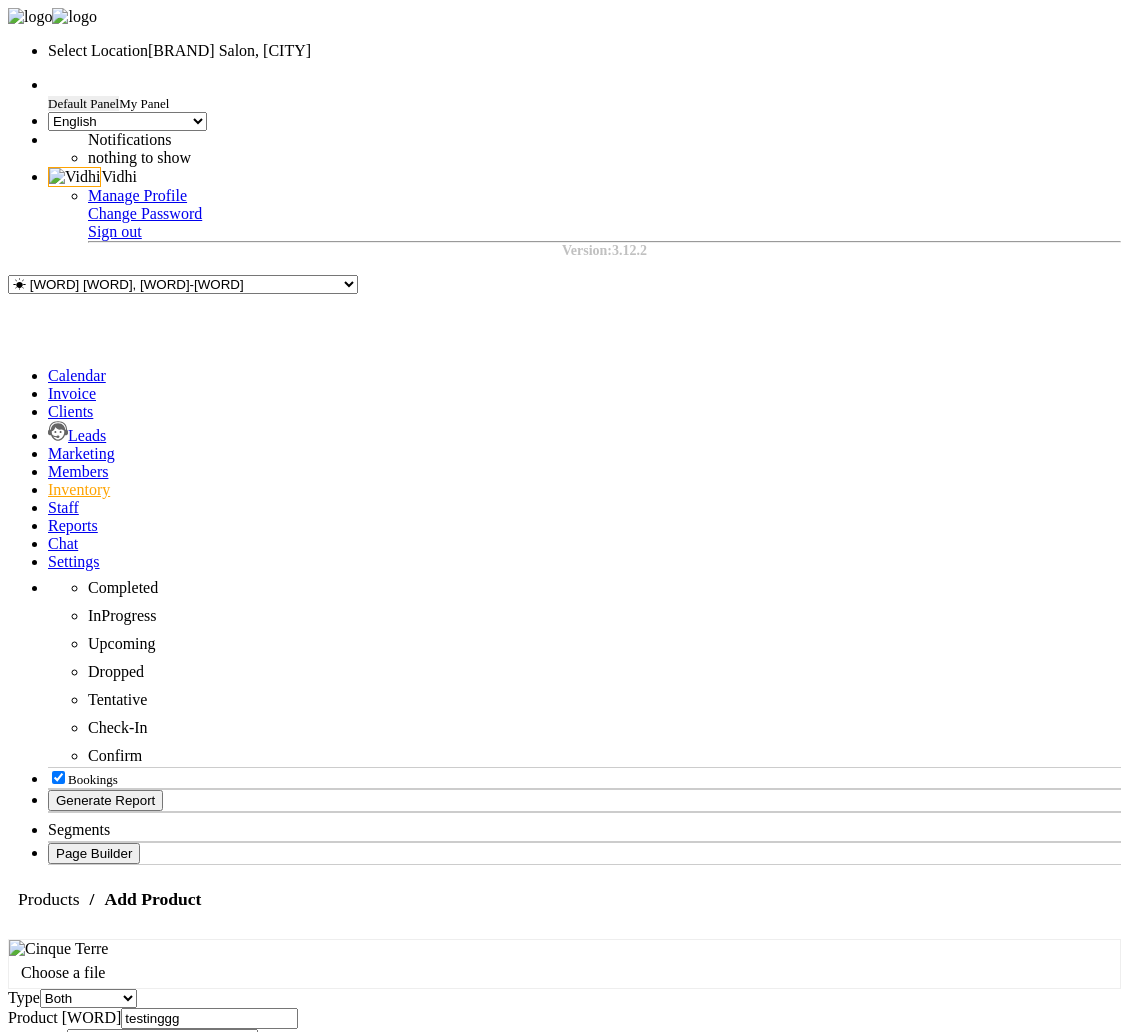 type on "testinggg" 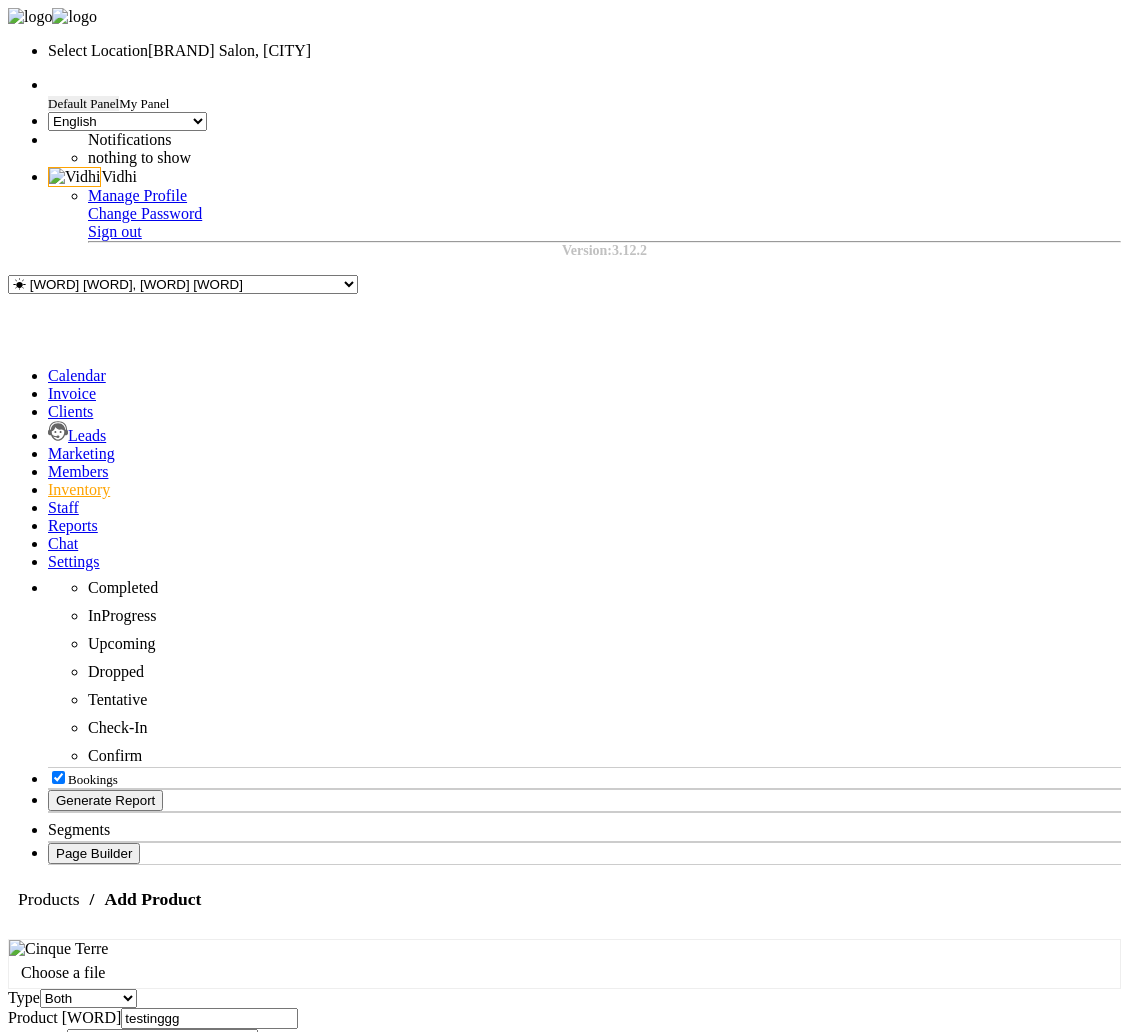 type on "10" 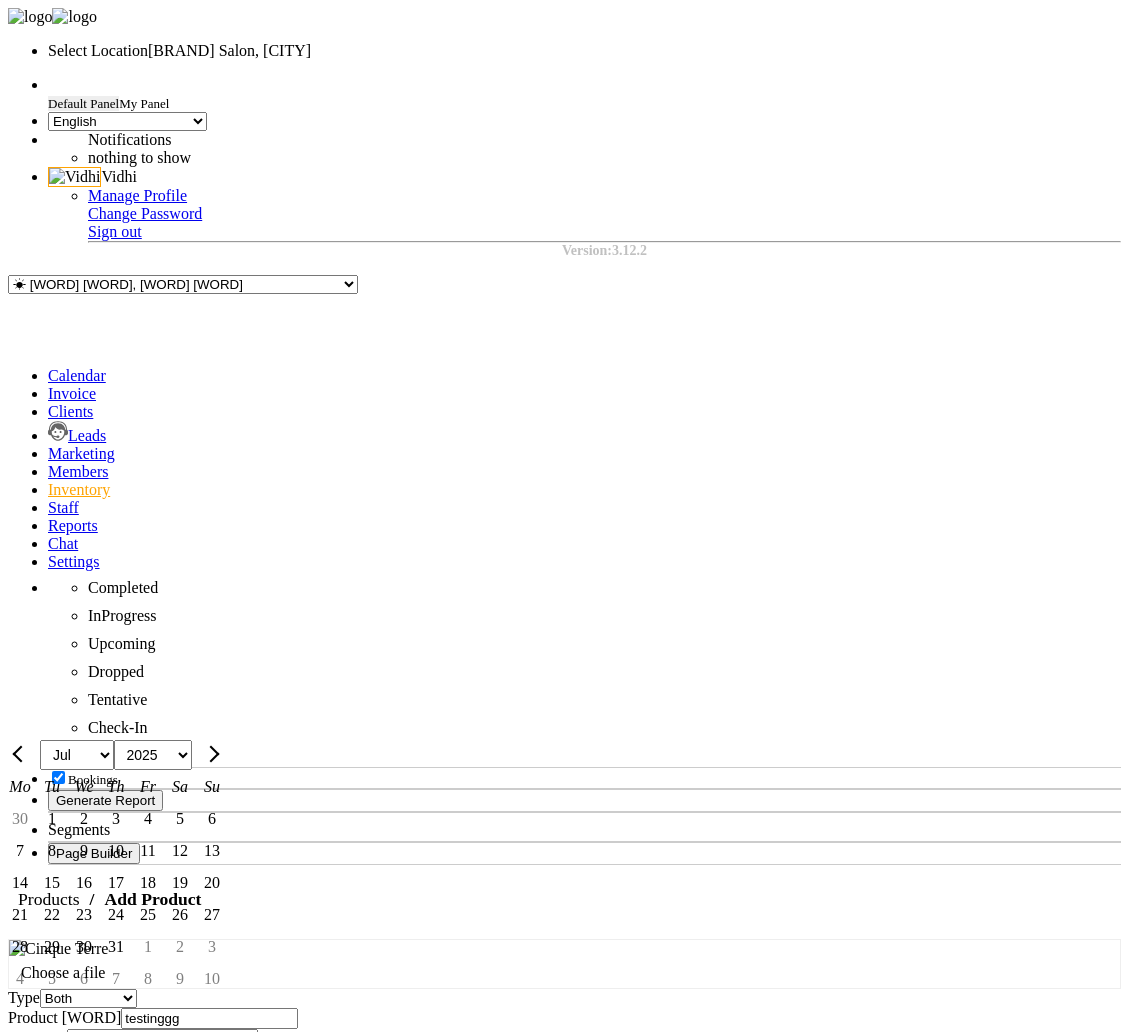 click on "31" at bounding box center (116, 947) 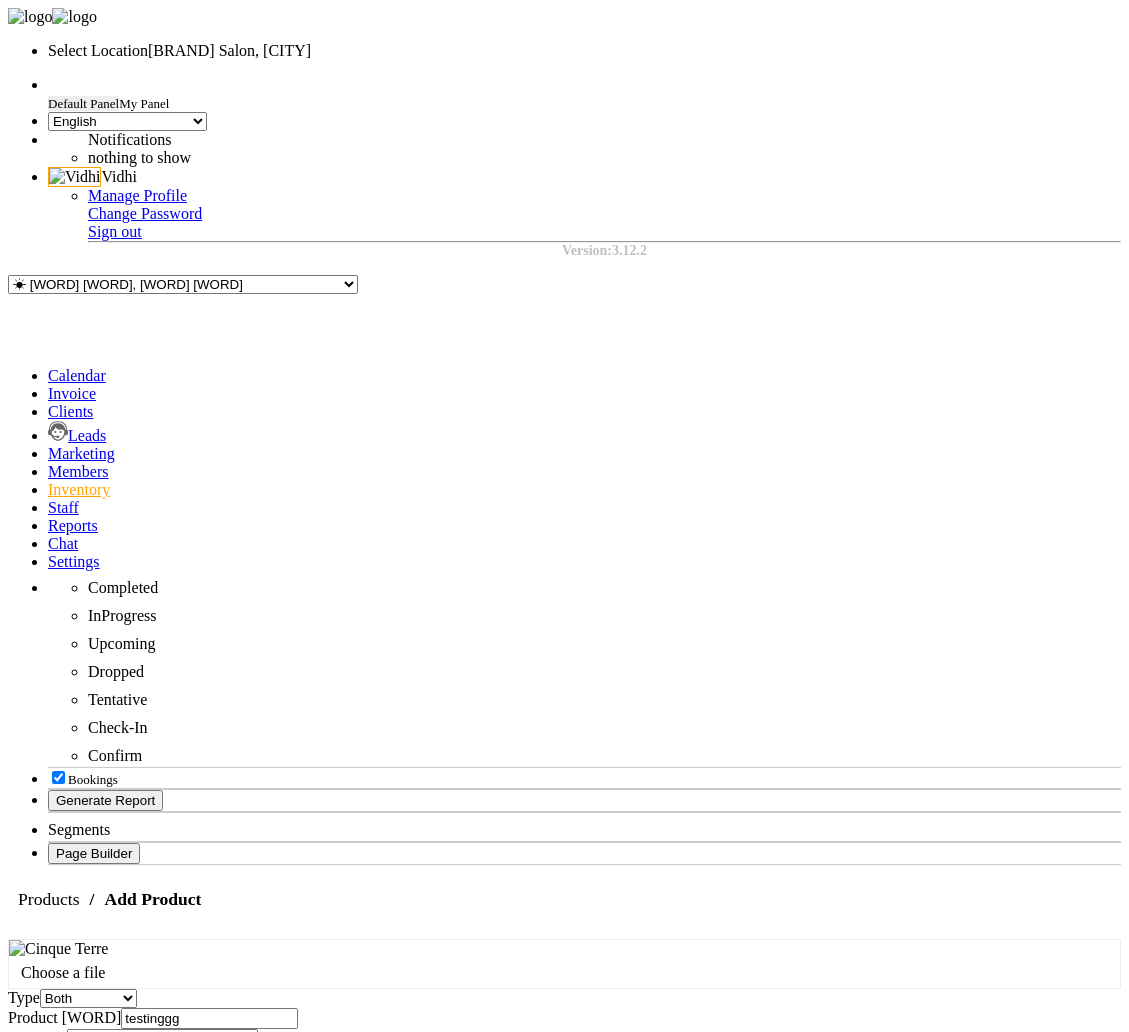 click at bounding box center (16, 1321) 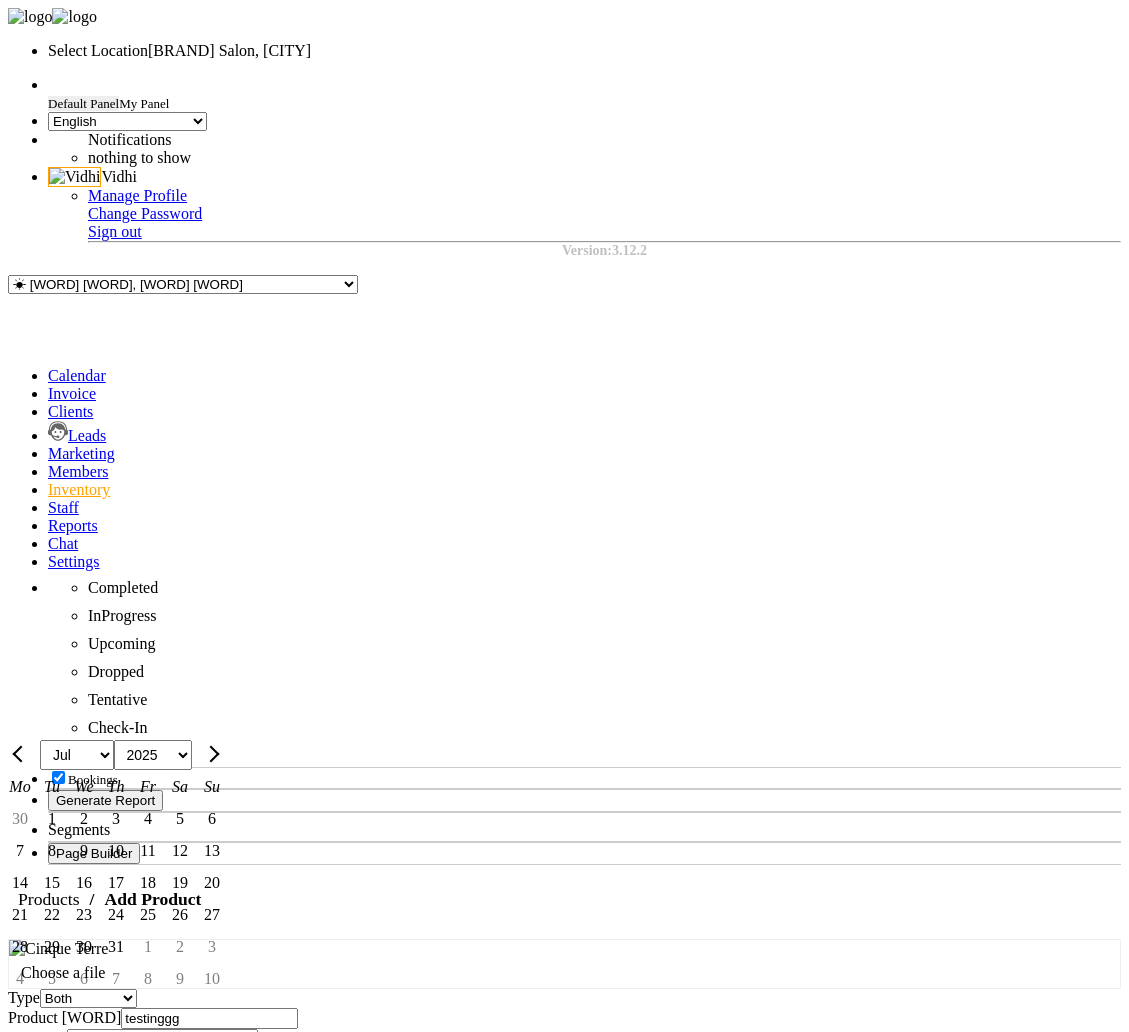click on "23" at bounding box center [84, 915] 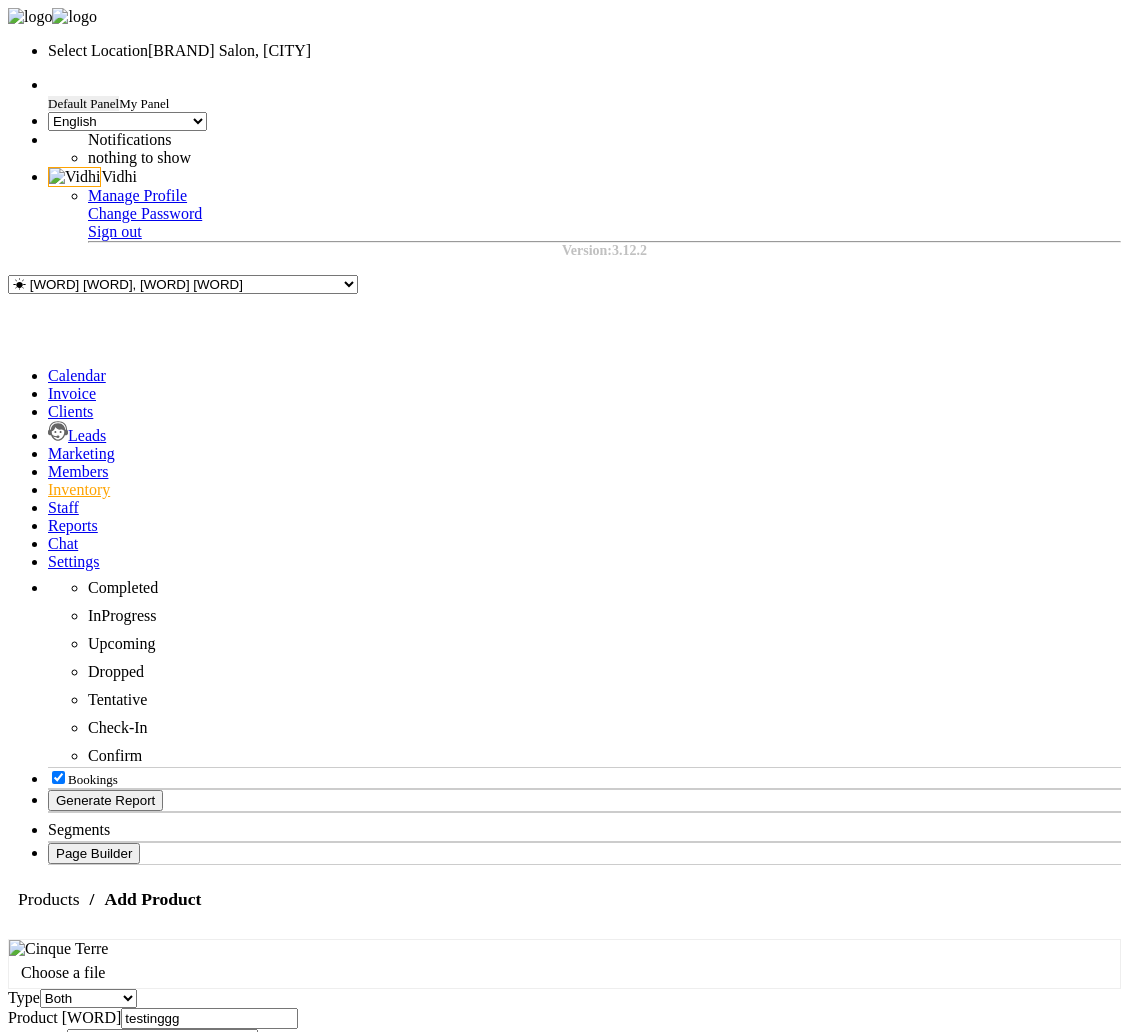 click at bounding box center [16, 1321] 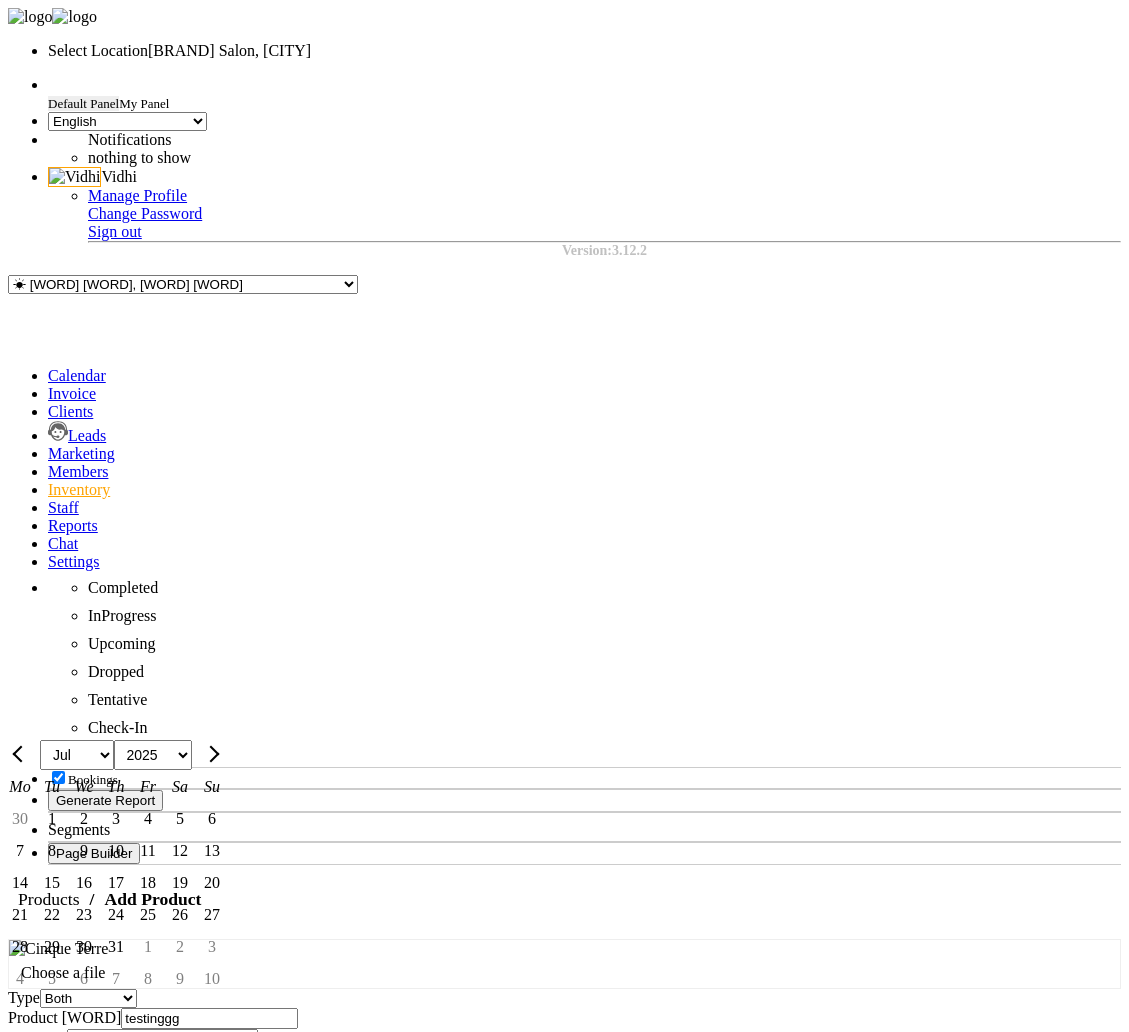 click on "31" at bounding box center [116, 947] 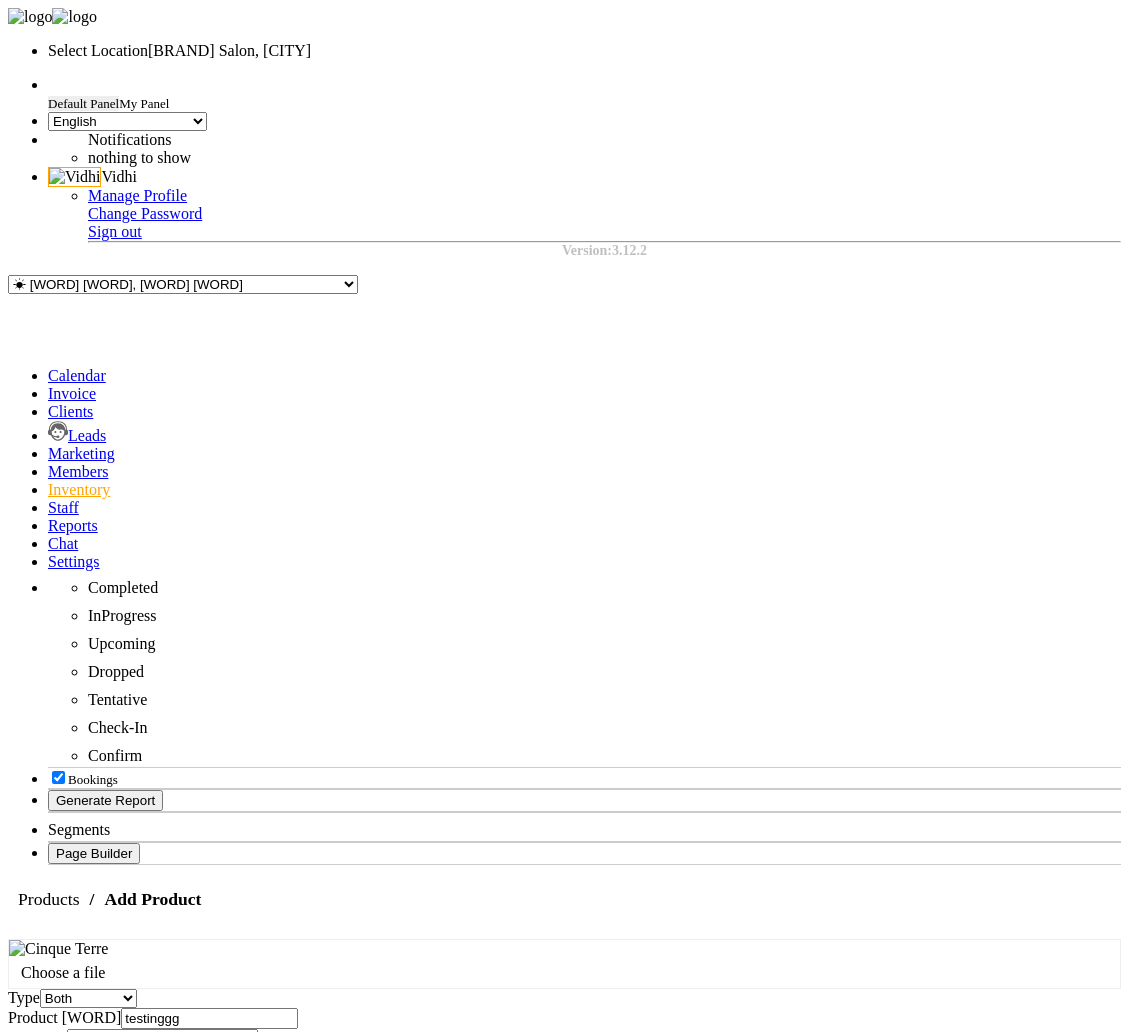 click on "Save" at bounding box center [31, 1564] 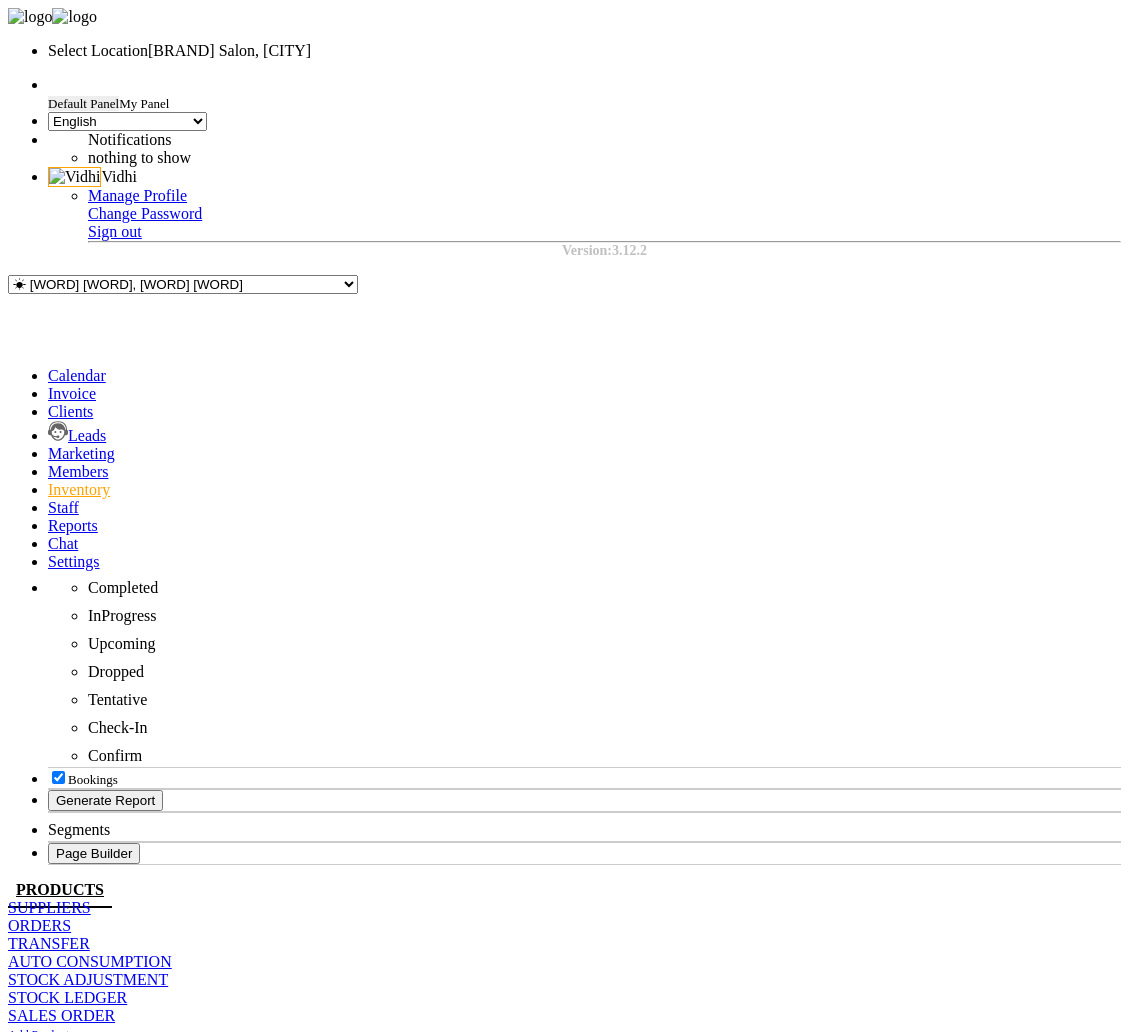 click at bounding box center [158, 1071] 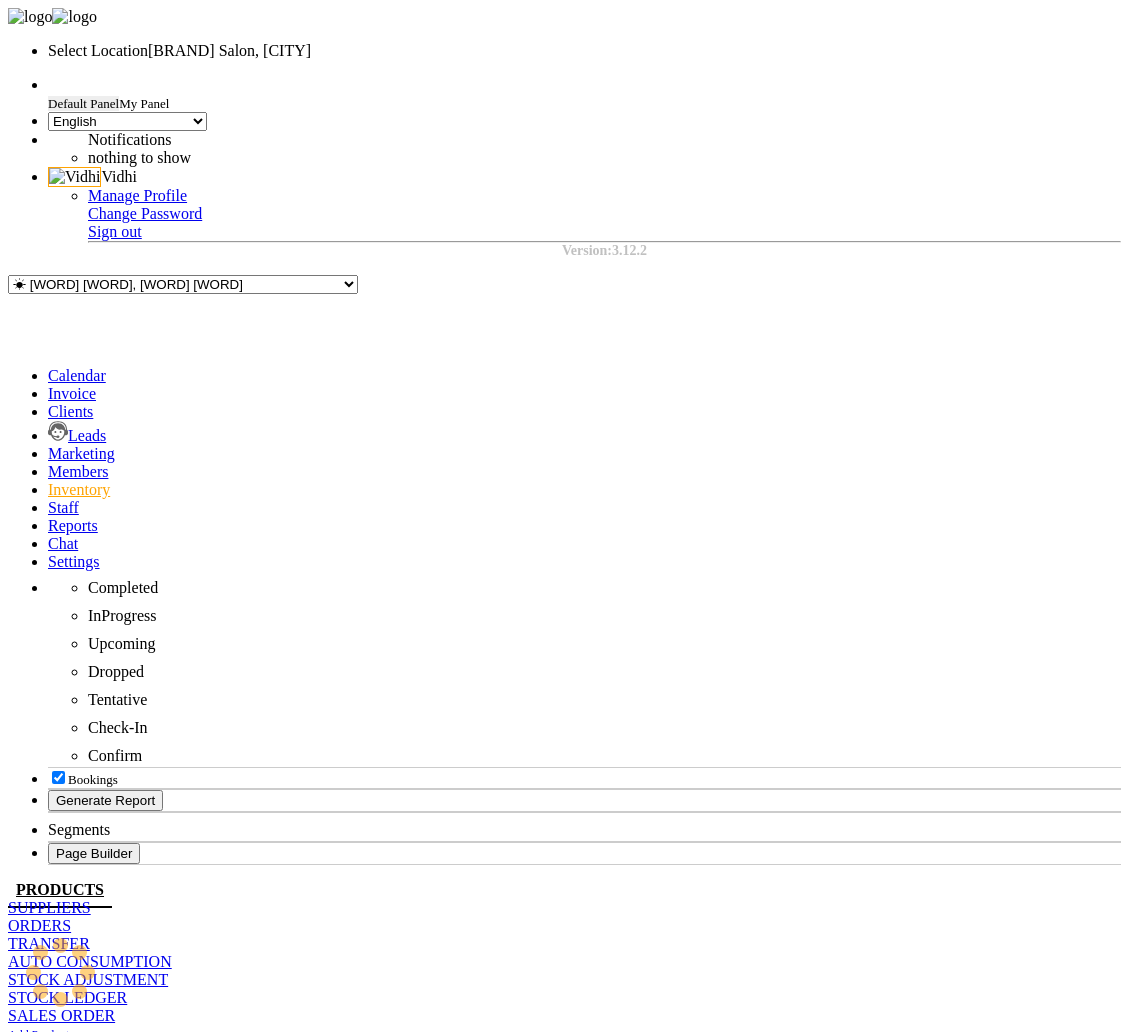 click at bounding box center [16, 1427] 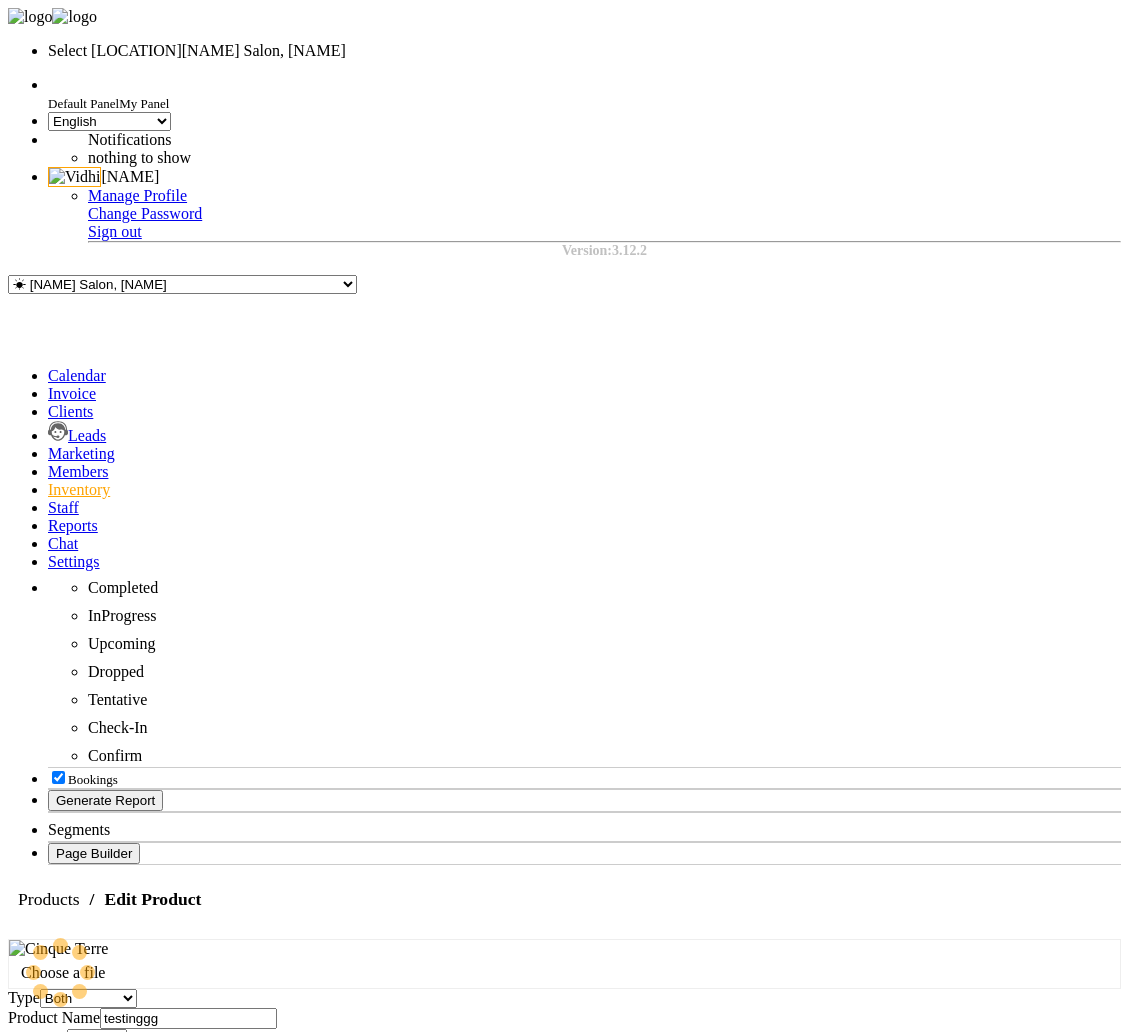 scroll, scrollTop: 0, scrollLeft: 0, axis: both 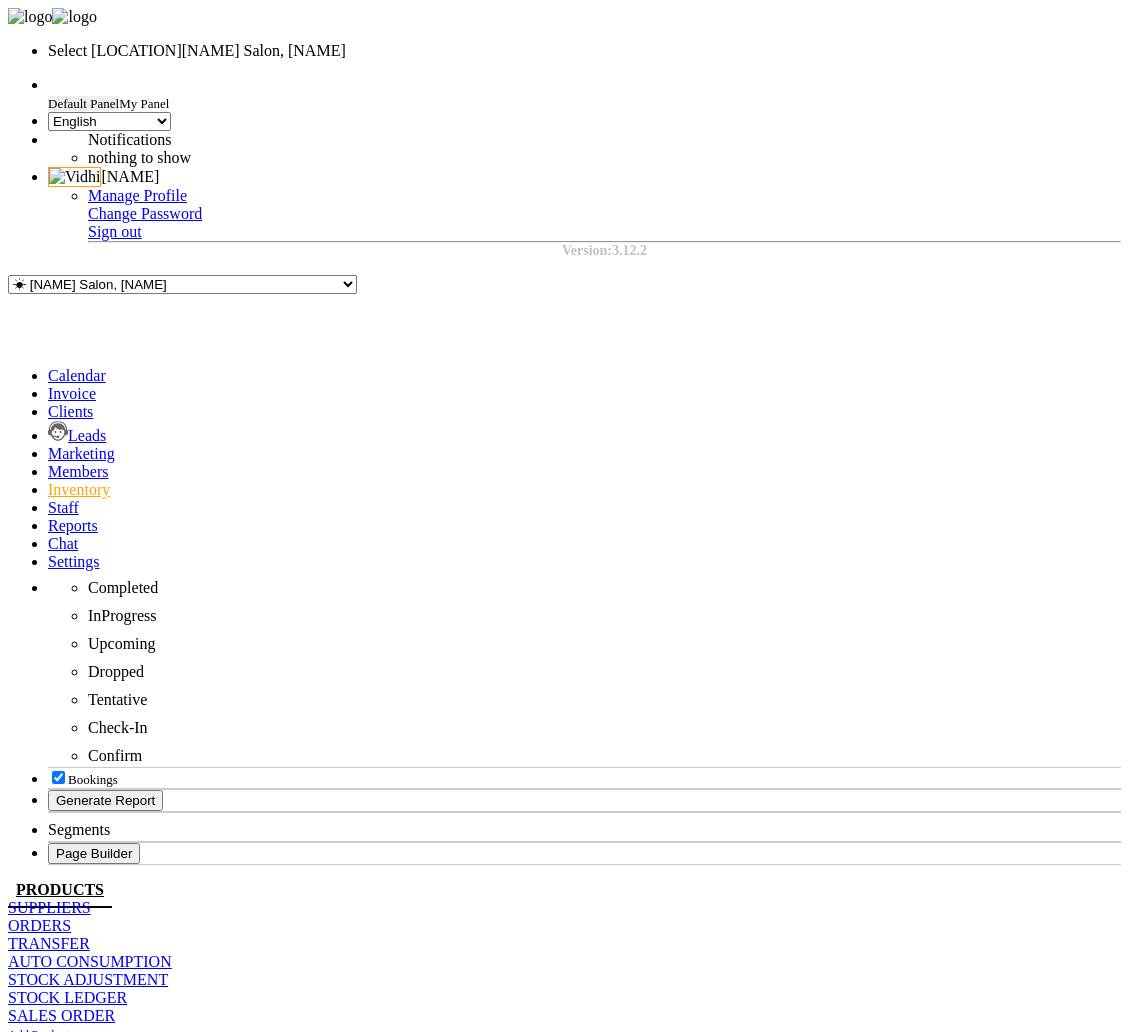 click at bounding box center (158, 1071) 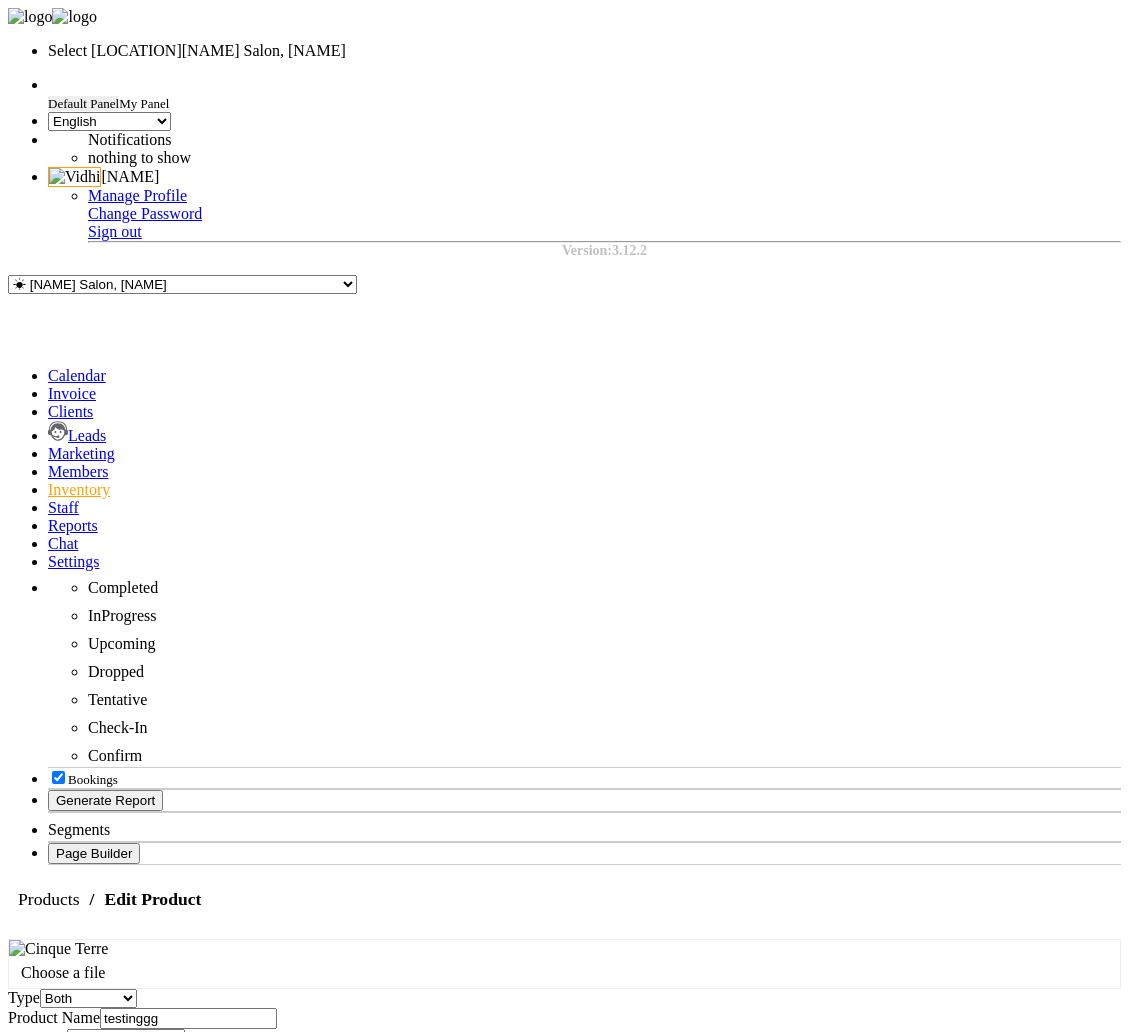 click on "10" at bounding box center (182, 1236) 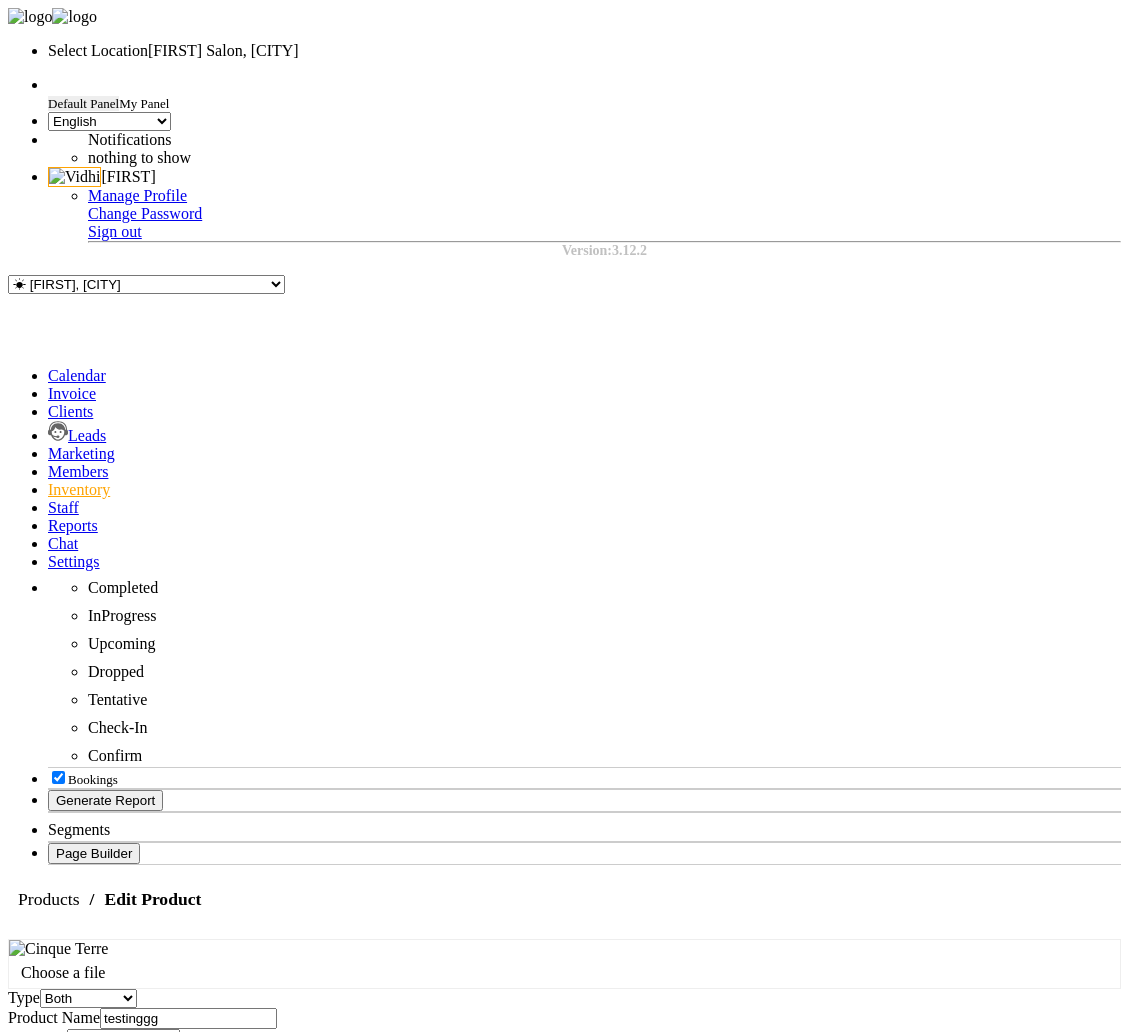 scroll, scrollTop: 0, scrollLeft: 0, axis: both 